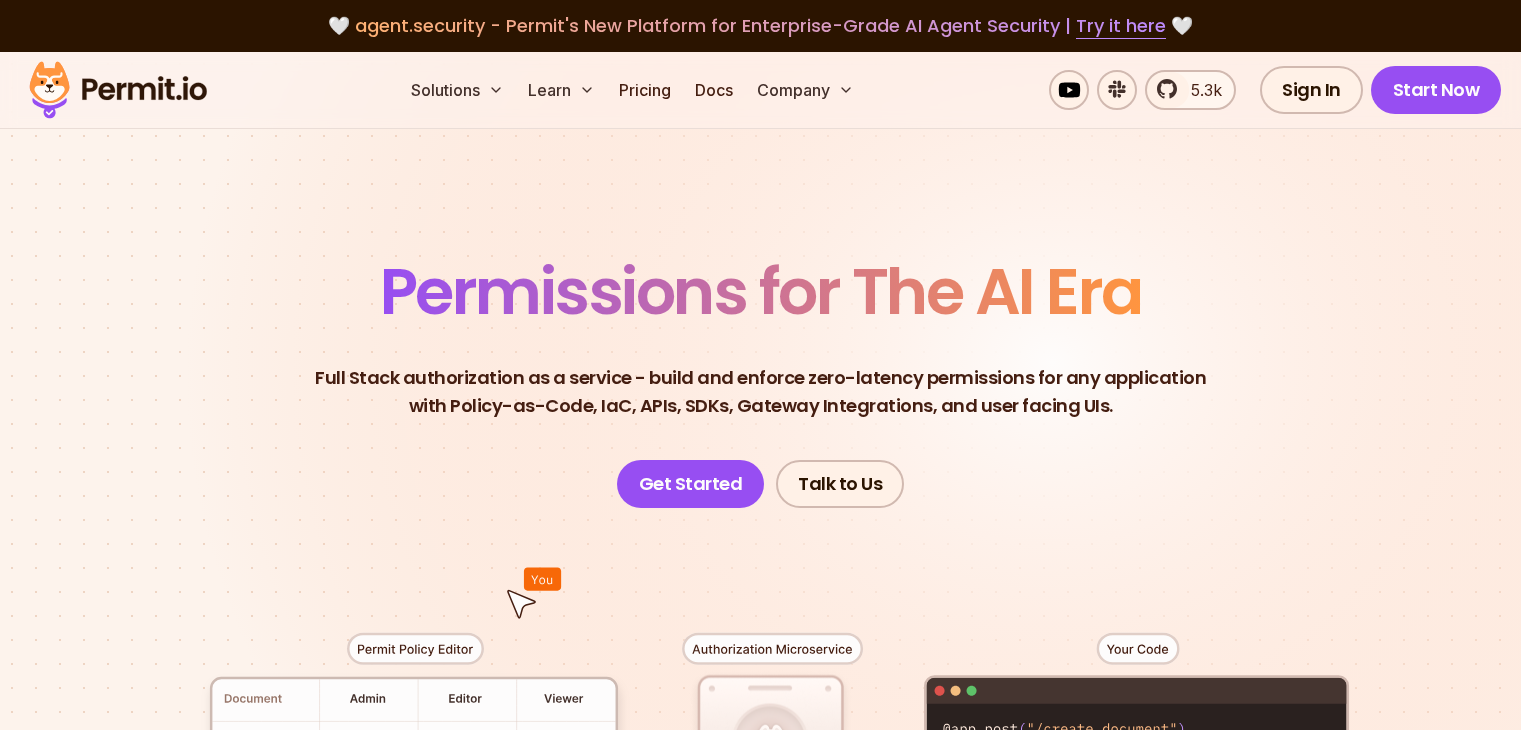 scroll, scrollTop: 10850, scrollLeft: 0, axis: vertical 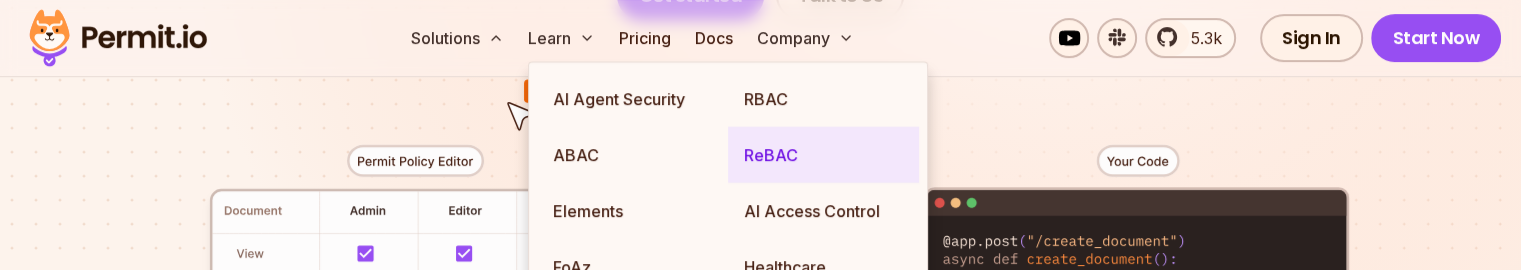 click on "ReBAC" at bounding box center (823, 155) 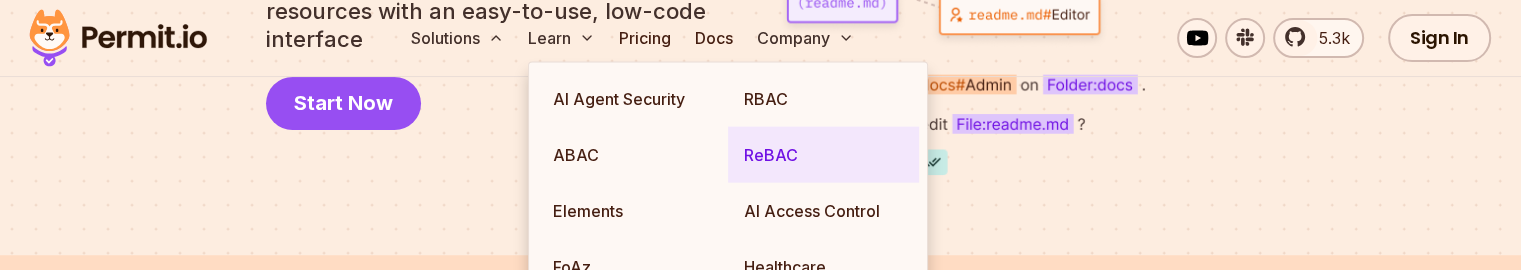 scroll, scrollTop: 0, scrollLeft: 0, axis: both 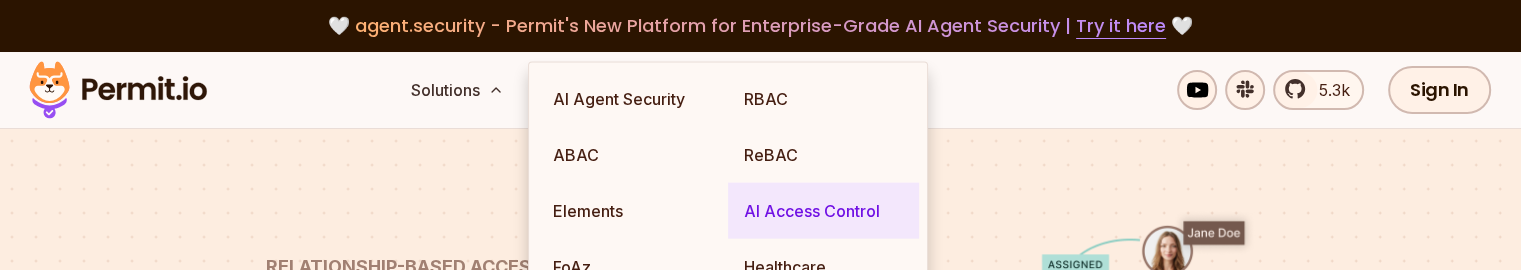 click on "AI Access Control" at bounding box center (823, 211) 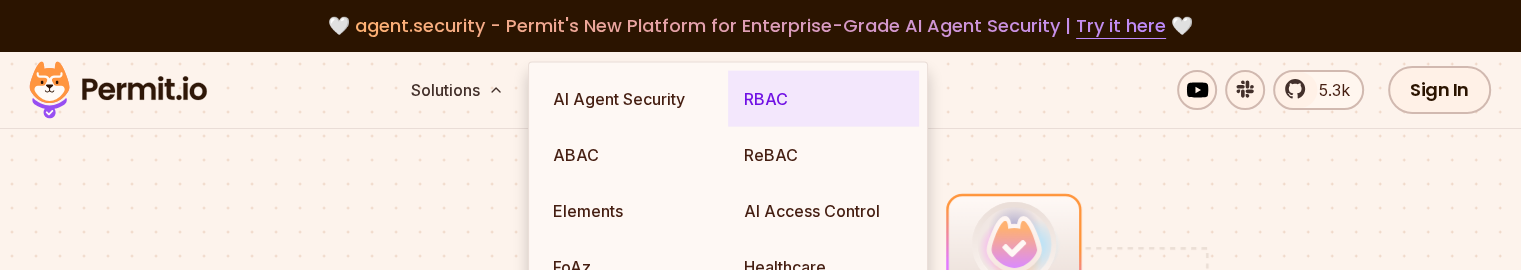 click on "RBAC" at bounding box center [823, 99] 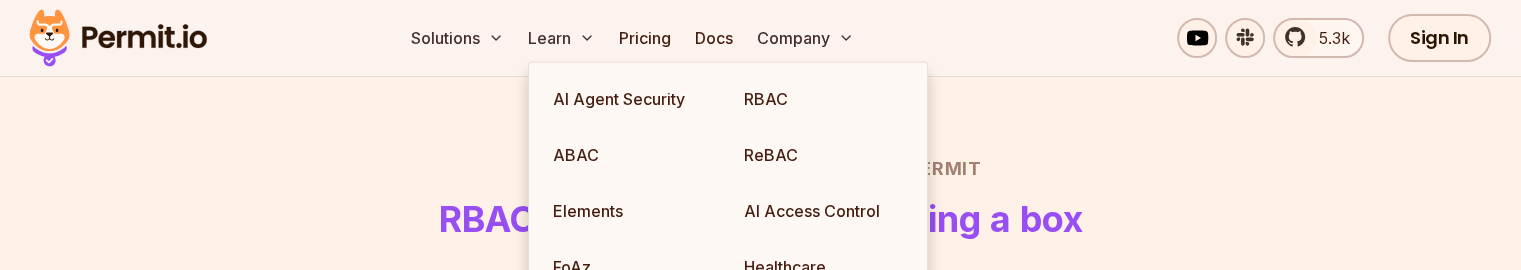 scroll, scrollTop: 95, scrollLeft: 0, axis: vertical 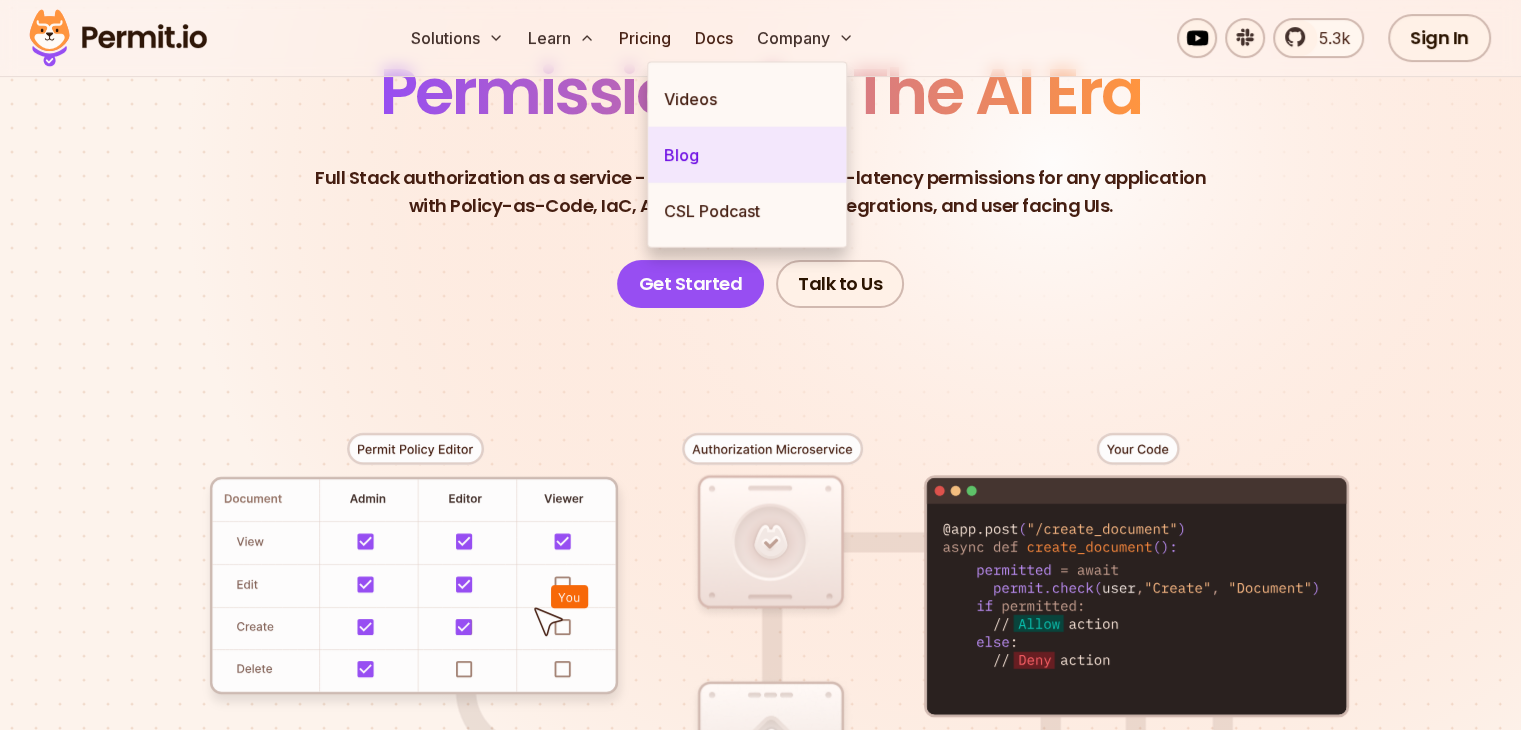 click on "Blog" at bounding box center [747, 155] 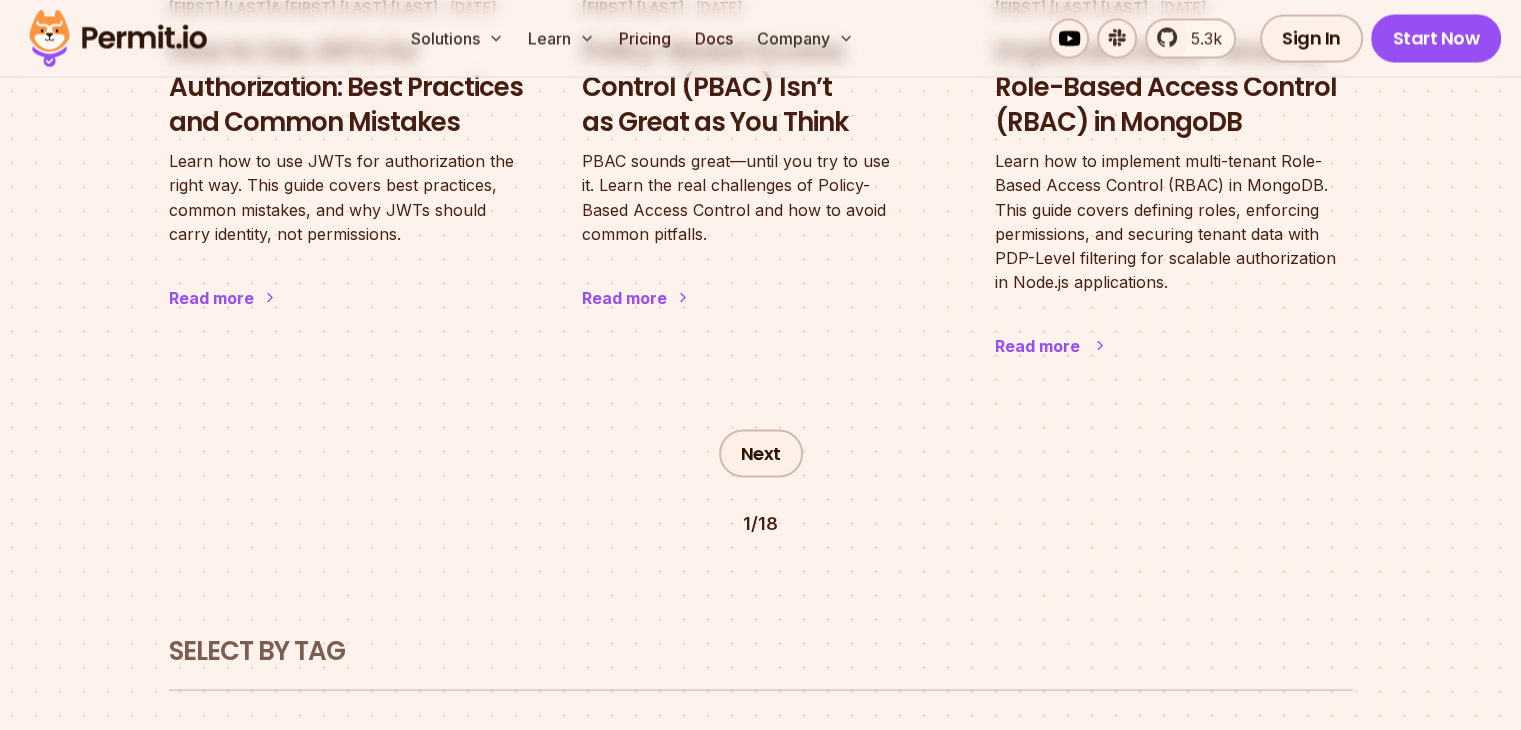 scroll, scrollTop: 3598, scrollLeft: 0, axis: vertical 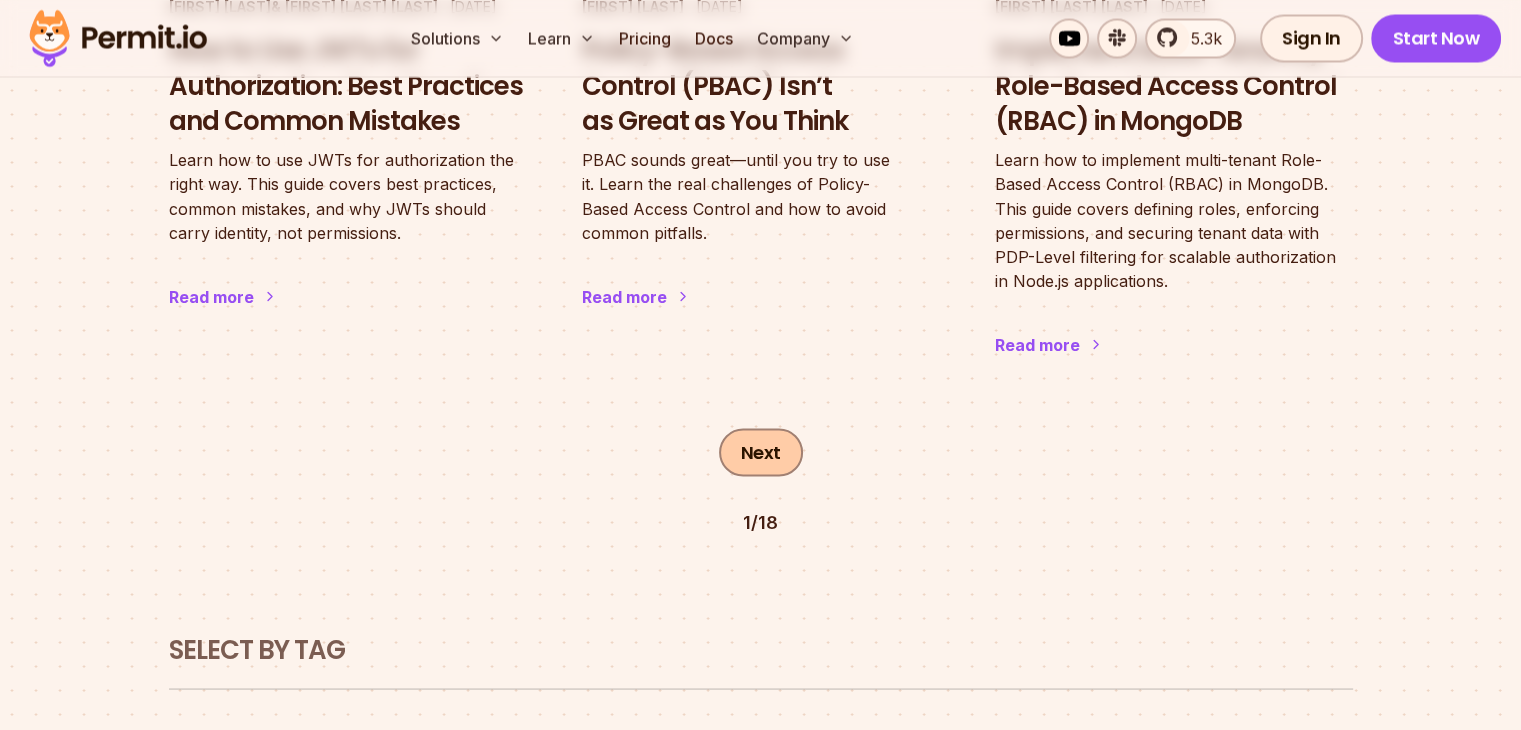 click on "Next" at bounding box center (761, 452) 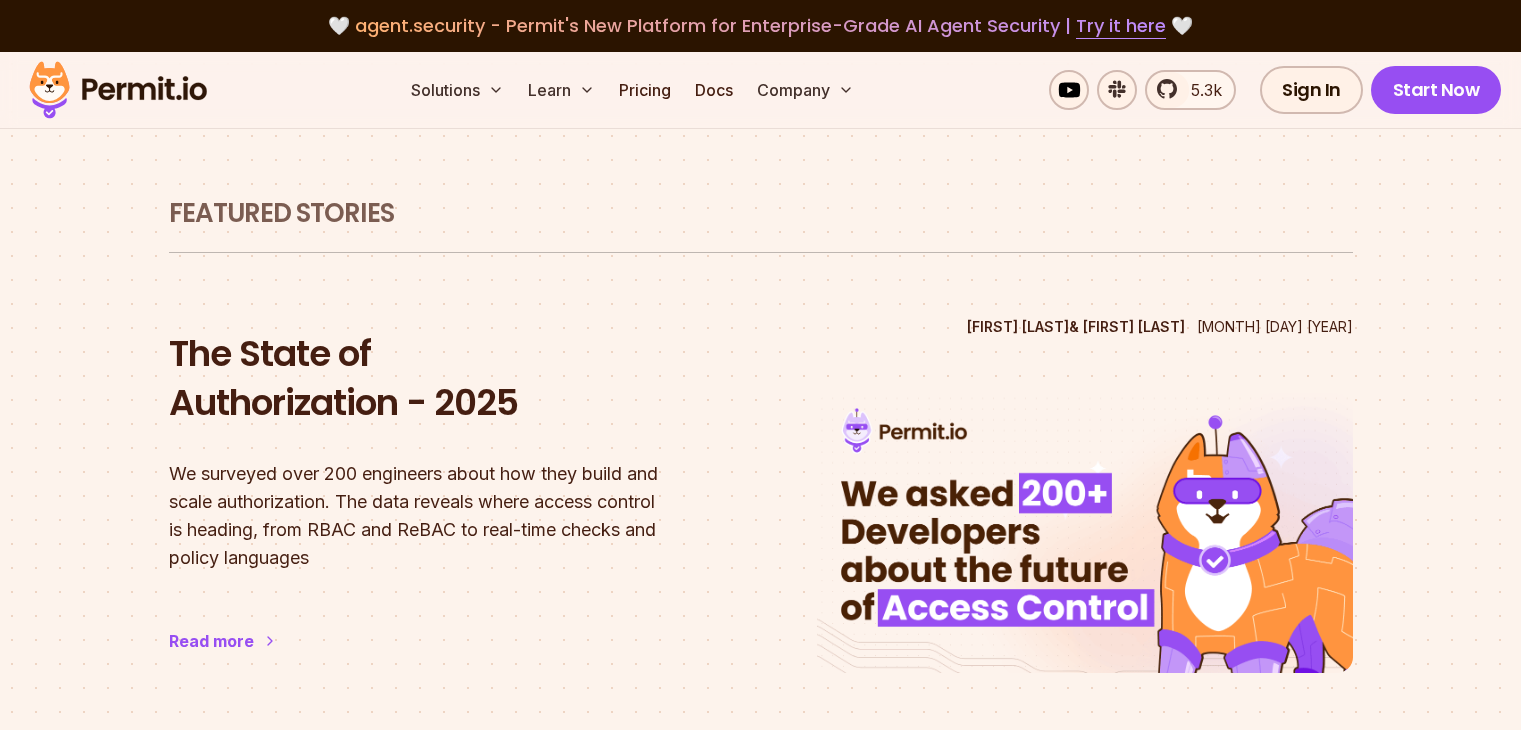 scroll, scrollTop: 1188, scrollLeft: 0, axis: vertical 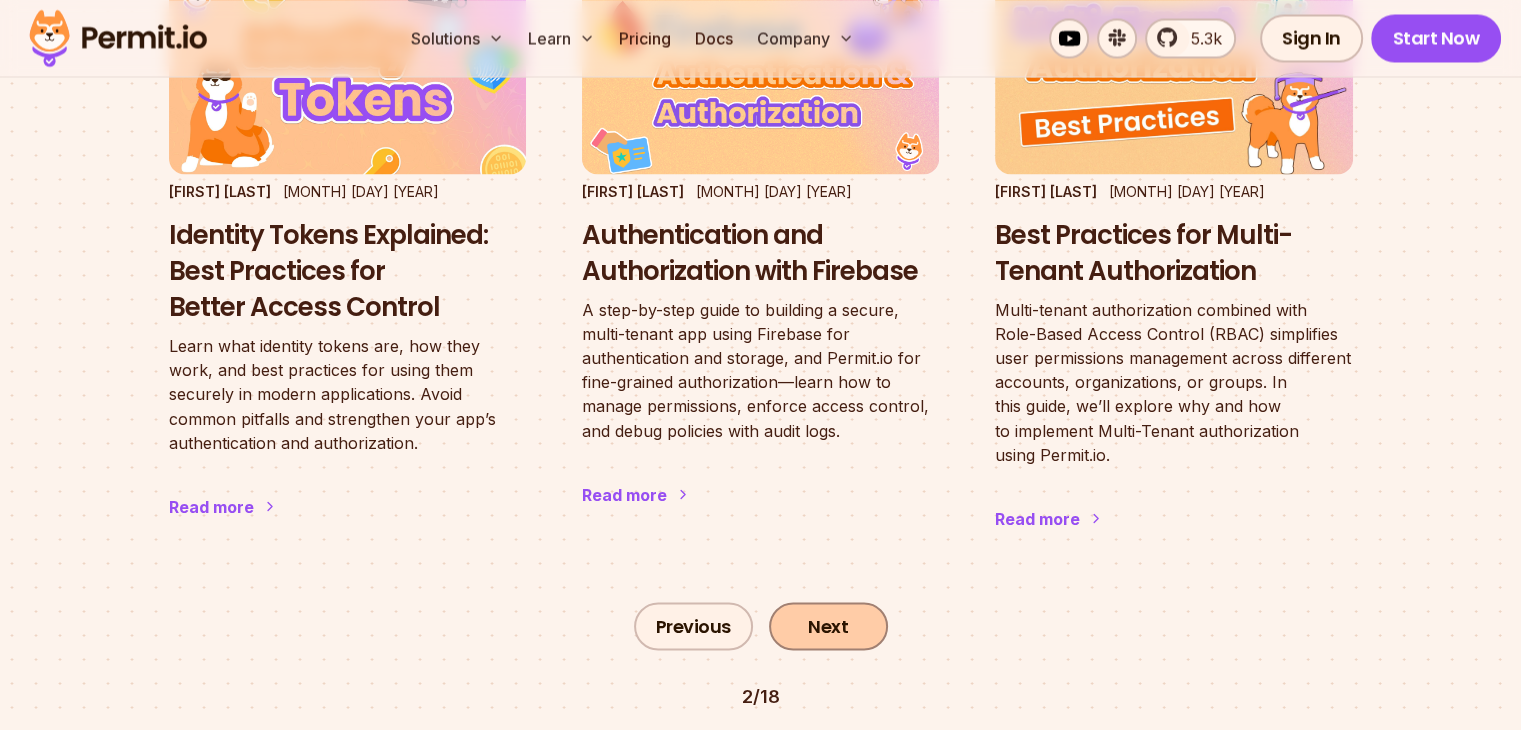 click on "Next" at bounding box center (828, 626) 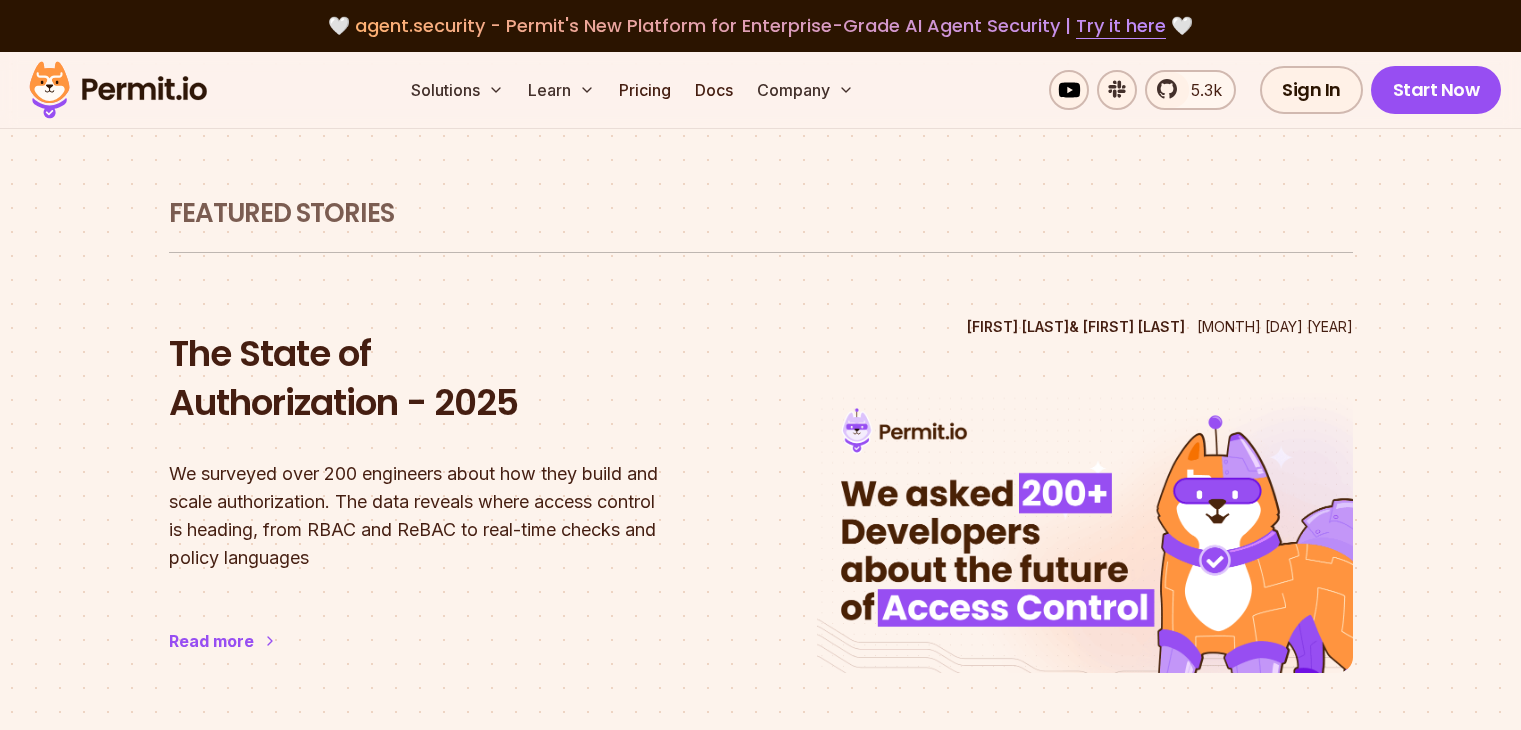 scroll, scrollTop: 1188, scrollLeft: 0, axis: vertical 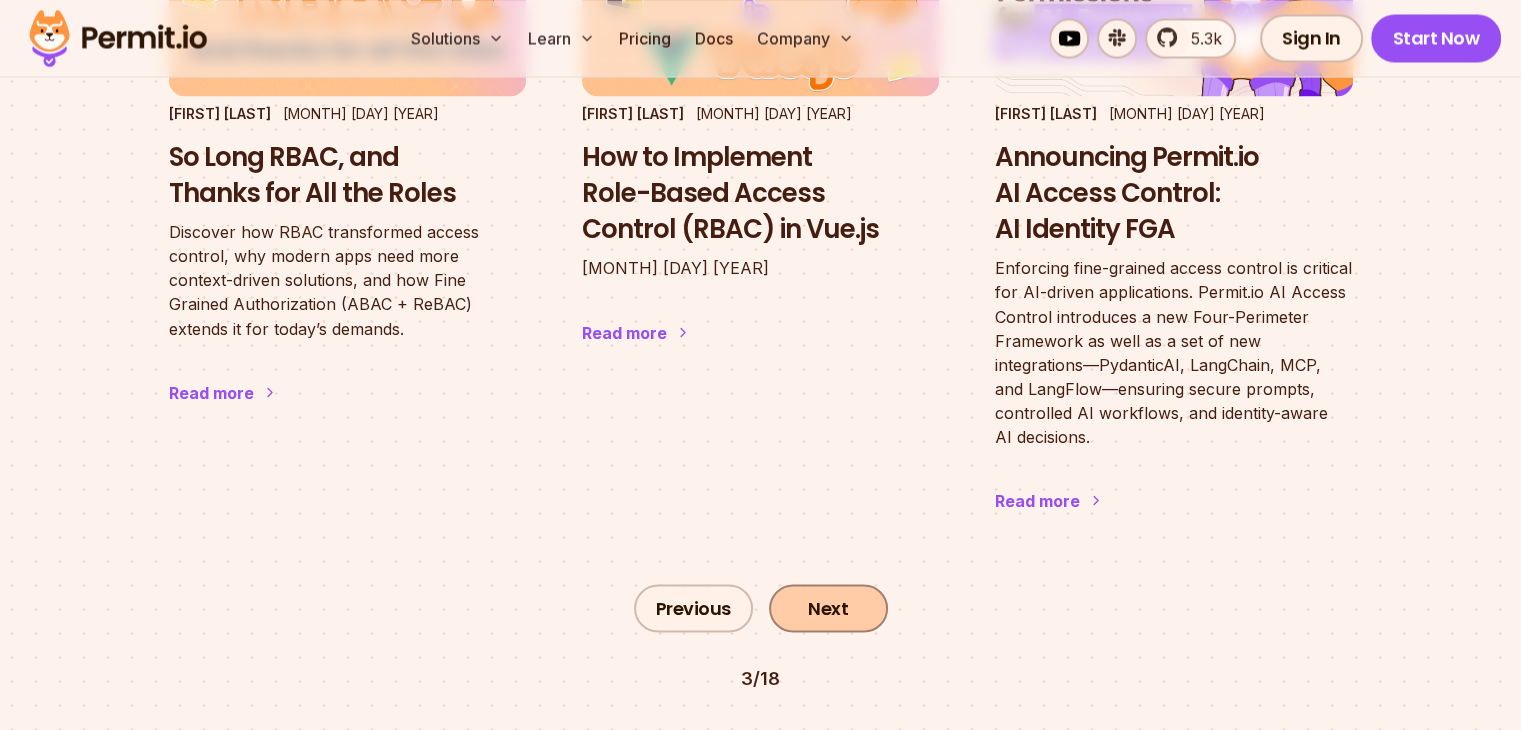click on "Next" at bounding box center (828, 608) 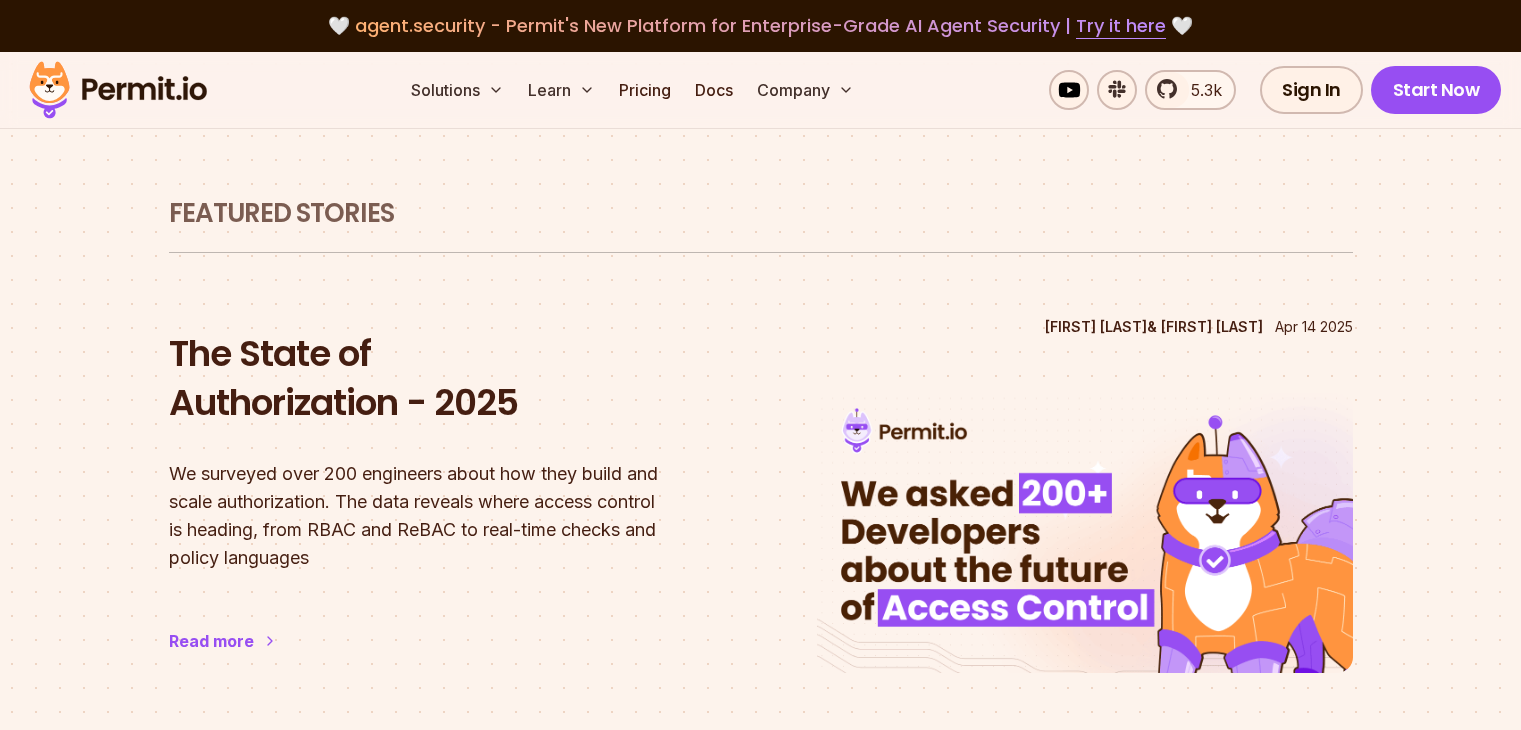 scroll, scrollTop: 1188, scrollLeft: 0, axis: vertical 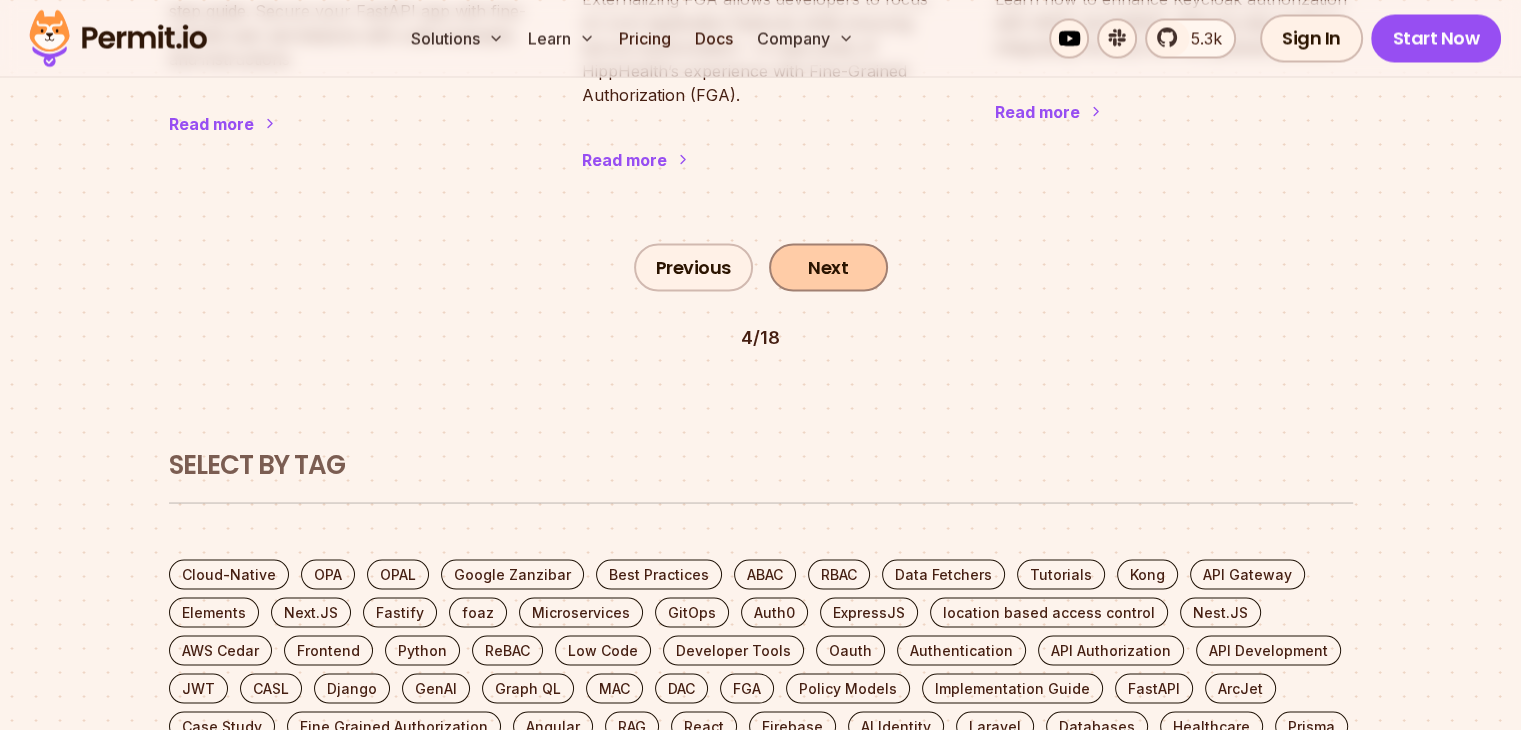 click on "Next" at bounding box center (828, 267) 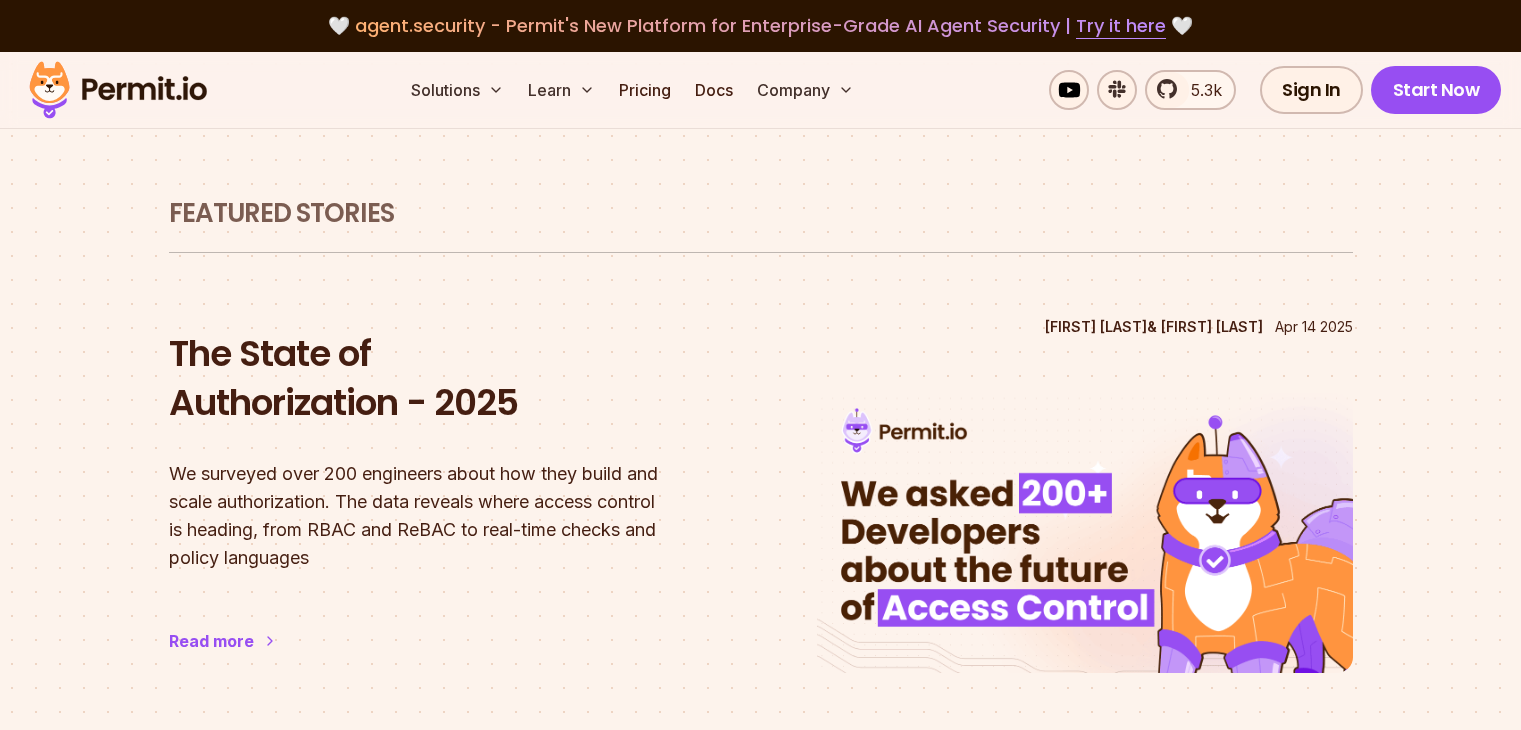 scroll, scrollTop: 1748, scrollLeft: 0, axis: vertical 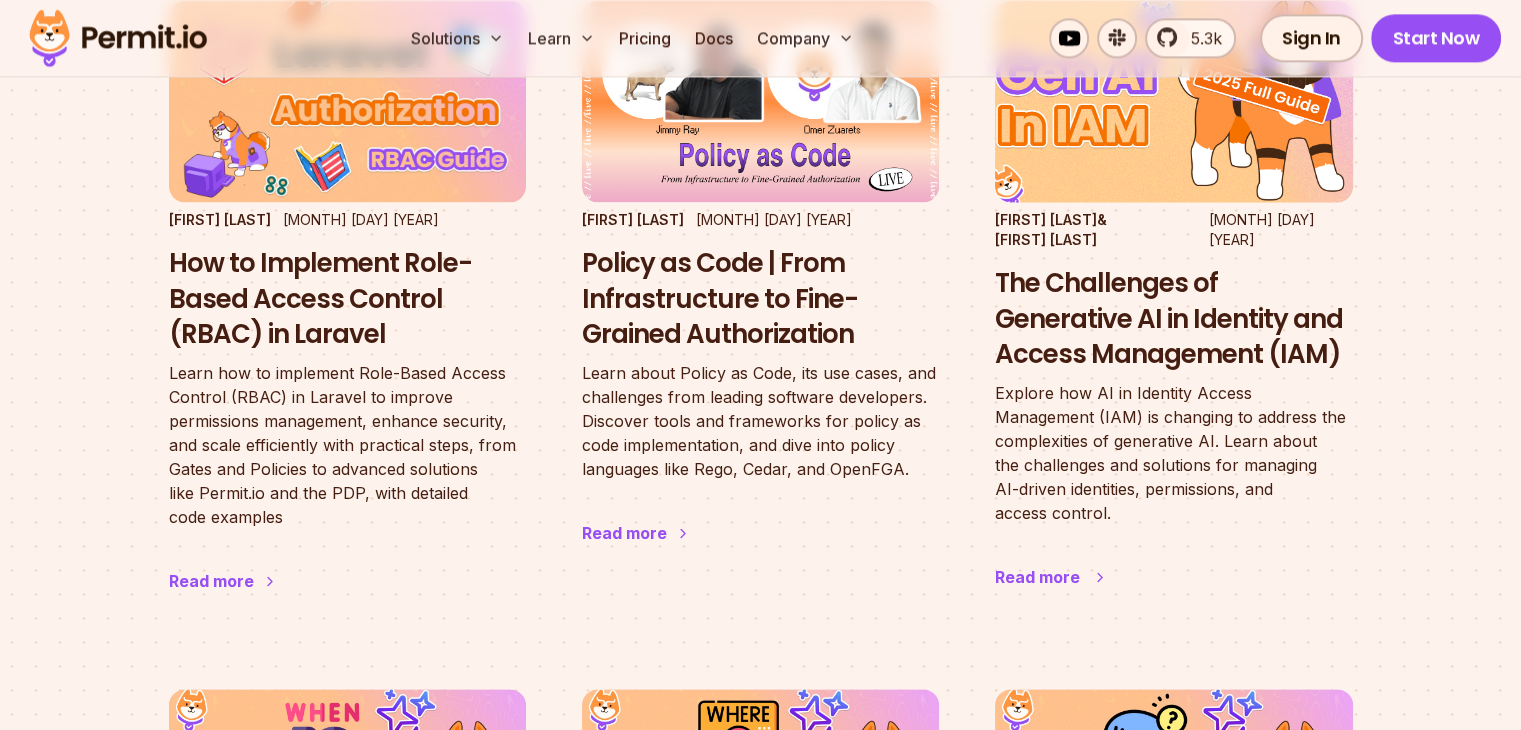 click on "The Challenges of Generative AI in Identity and Access Management (IAM)" at bounding box center (1173, 319) 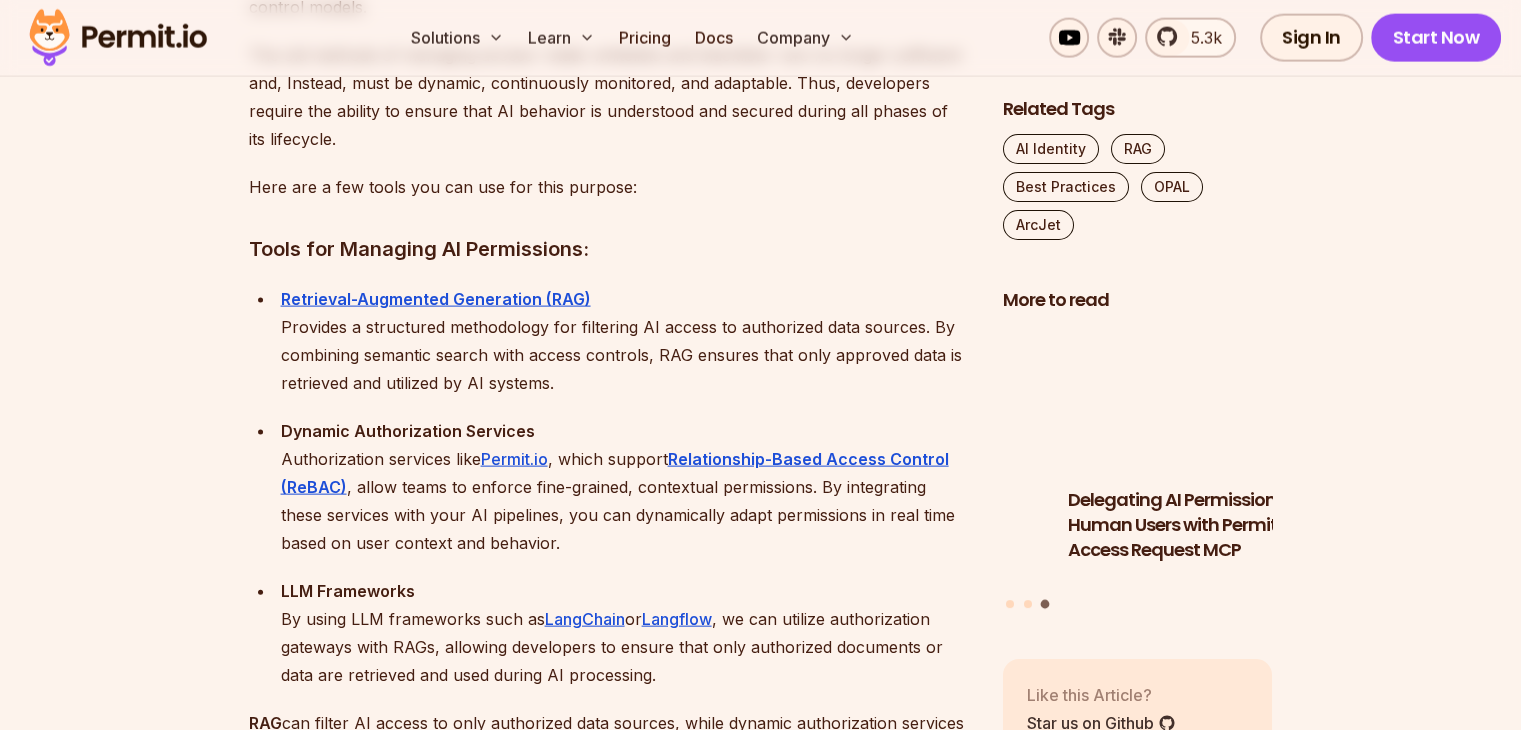 scroll, scrollTop: 4296, scrollLeft: 0, axis: vertical 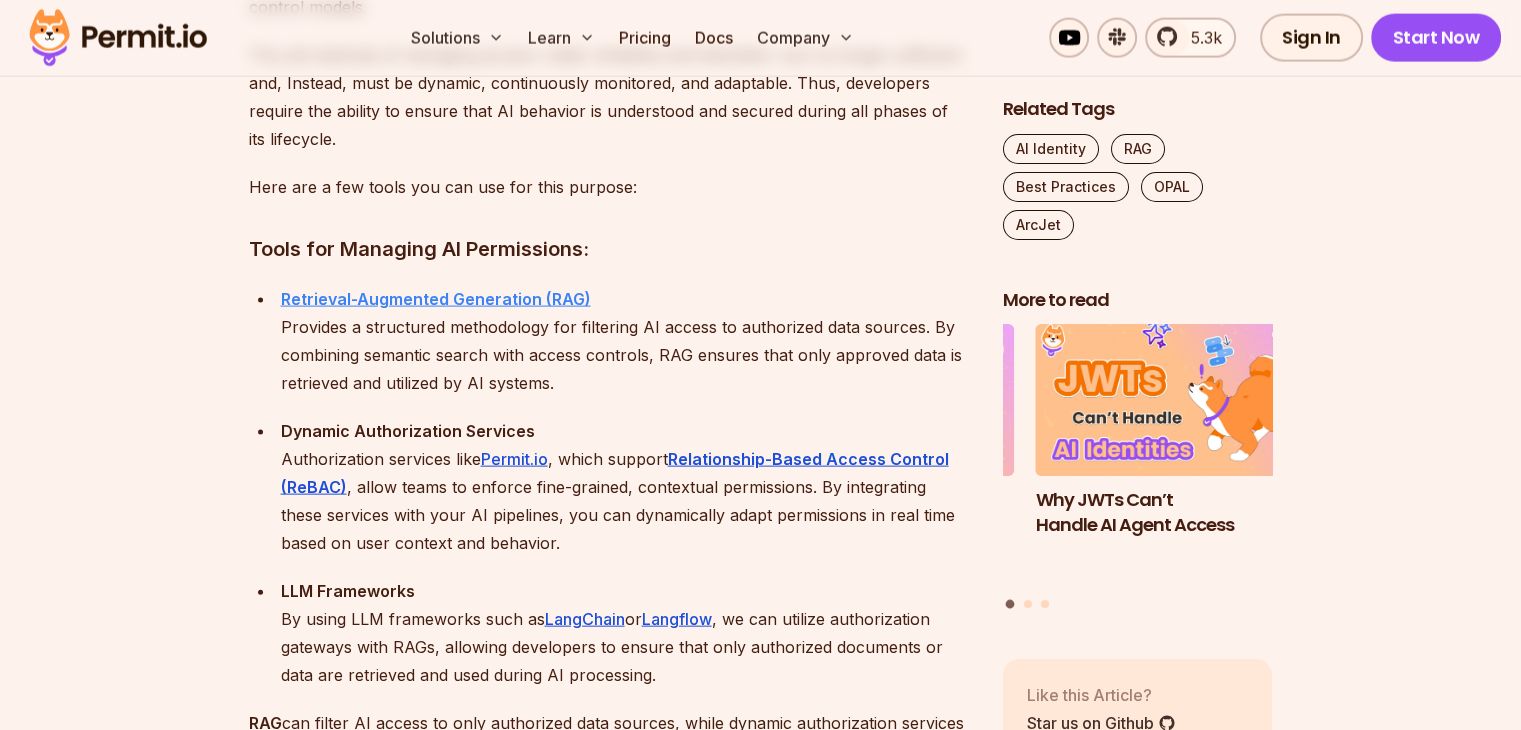 click on "Retrieval-Augmented Generation (RAG)" at bounding box center [436, 299] 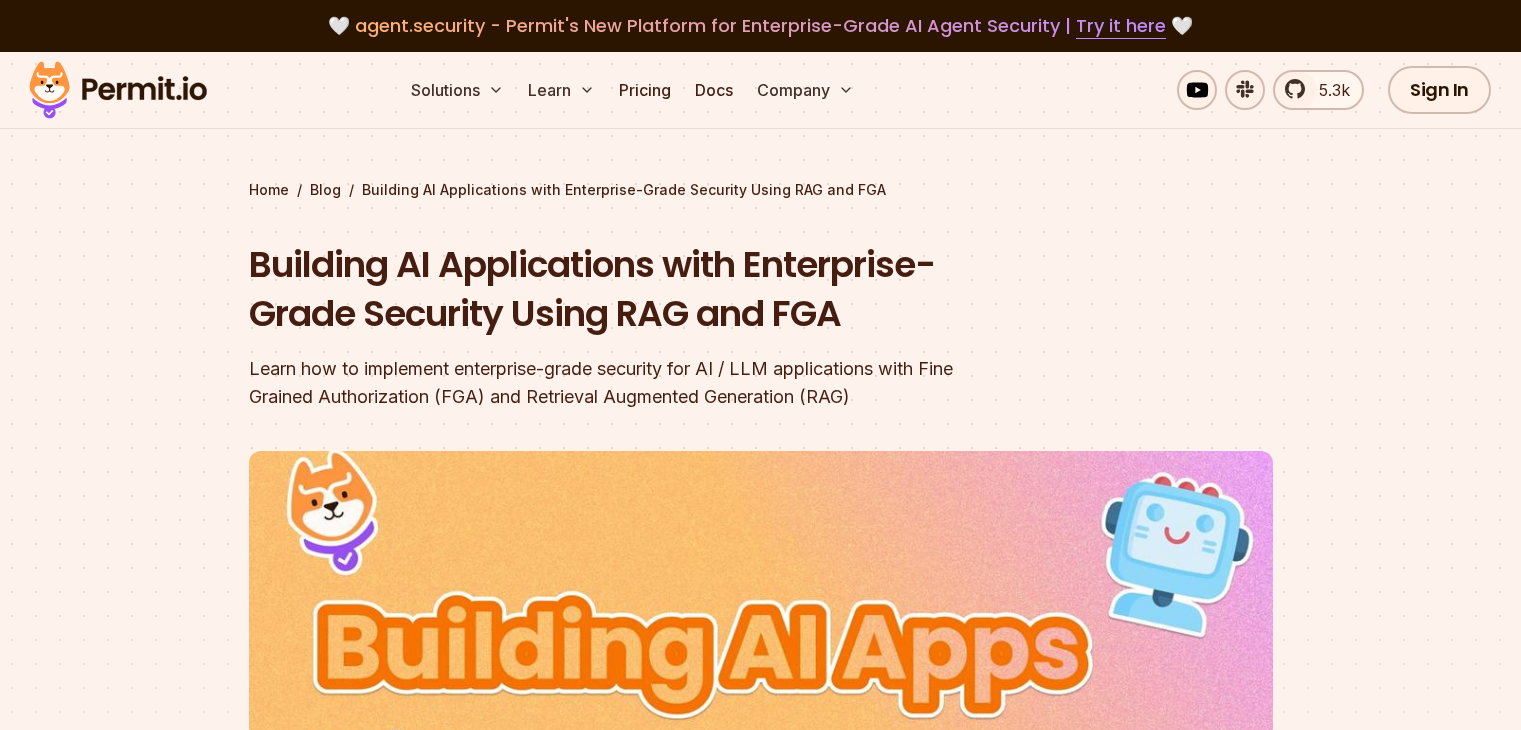 scroll, scrollTop: 102, scrollLeft: 0, axis: vertical 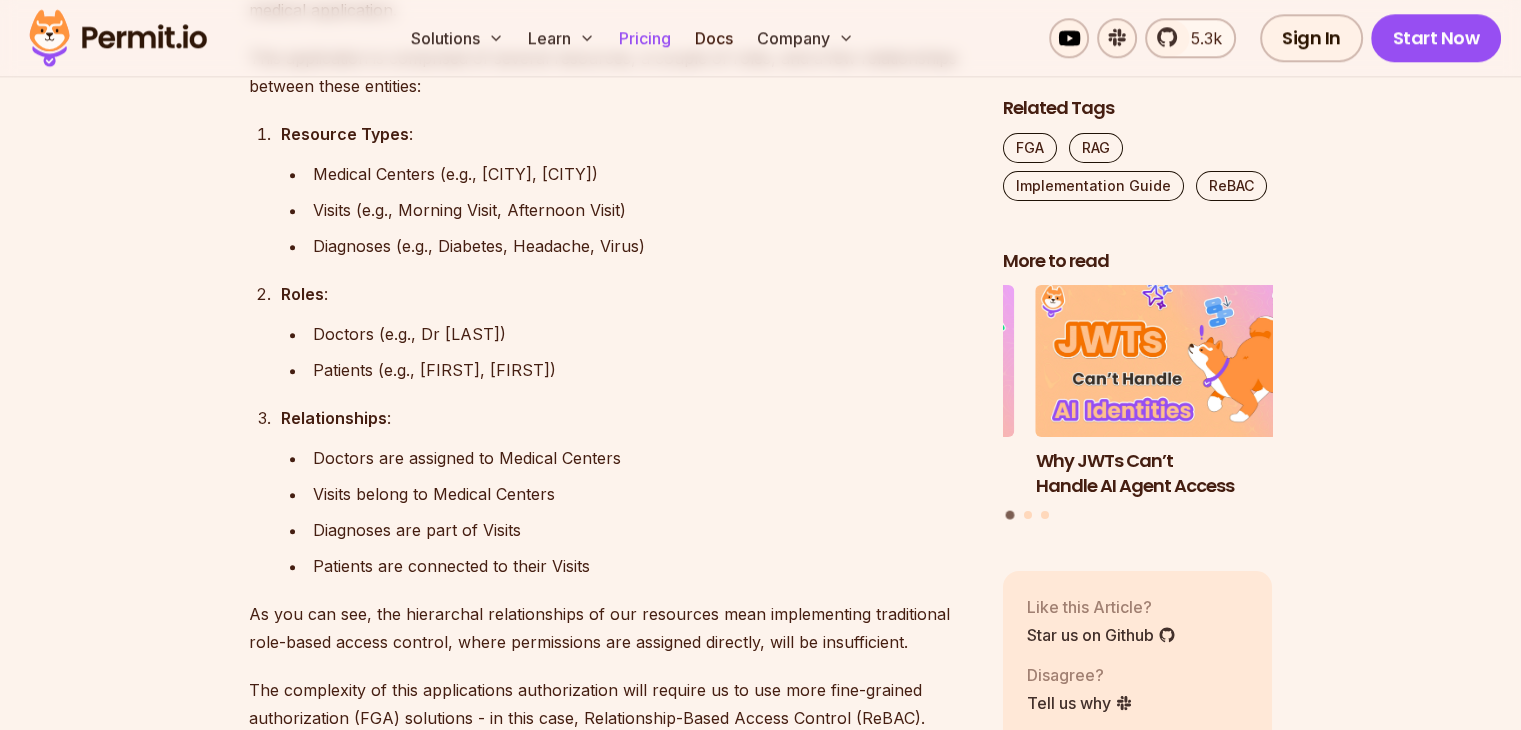 click on "Pricing" at bounding box center [645, 38] 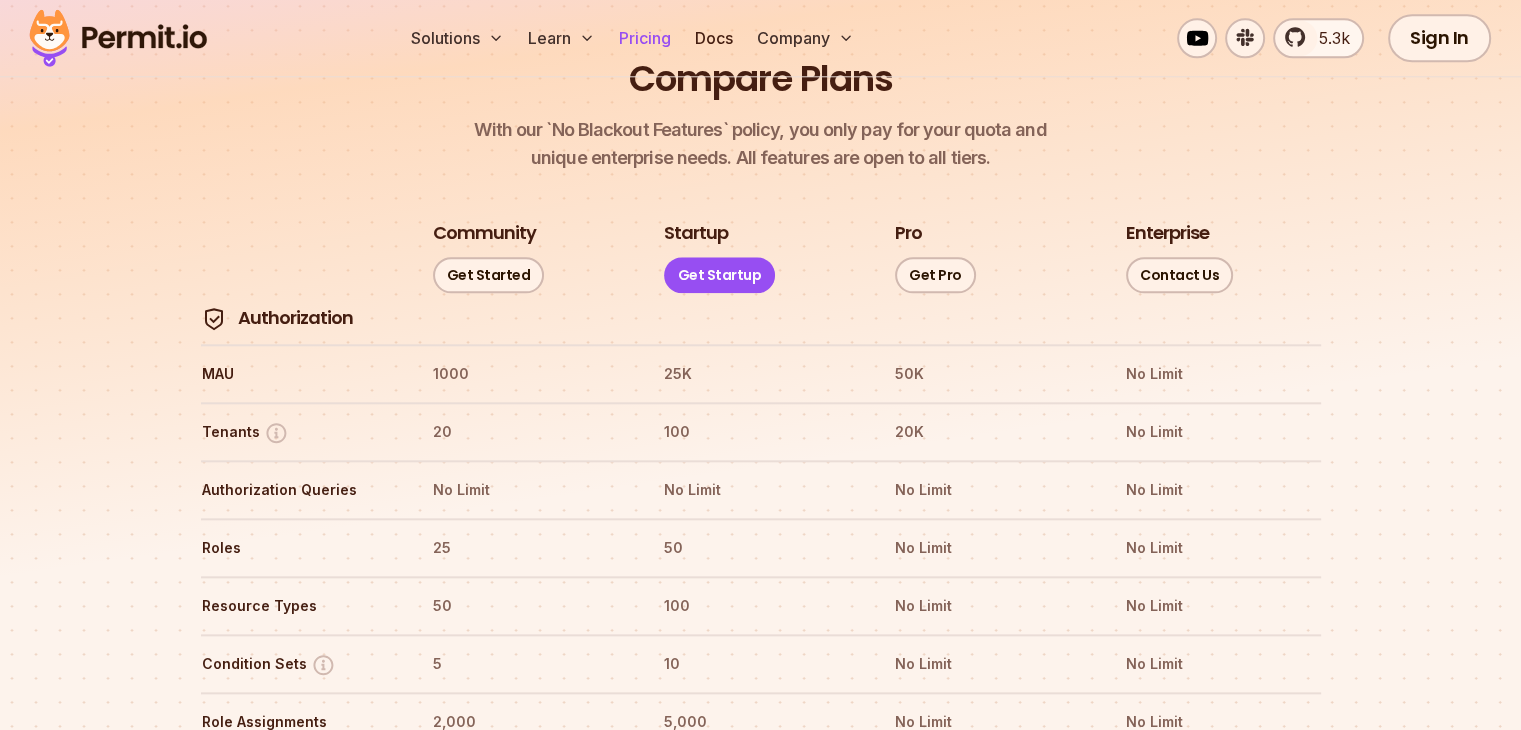 scroll, scrollTop: 0, scrollLeft: 0, axis: both 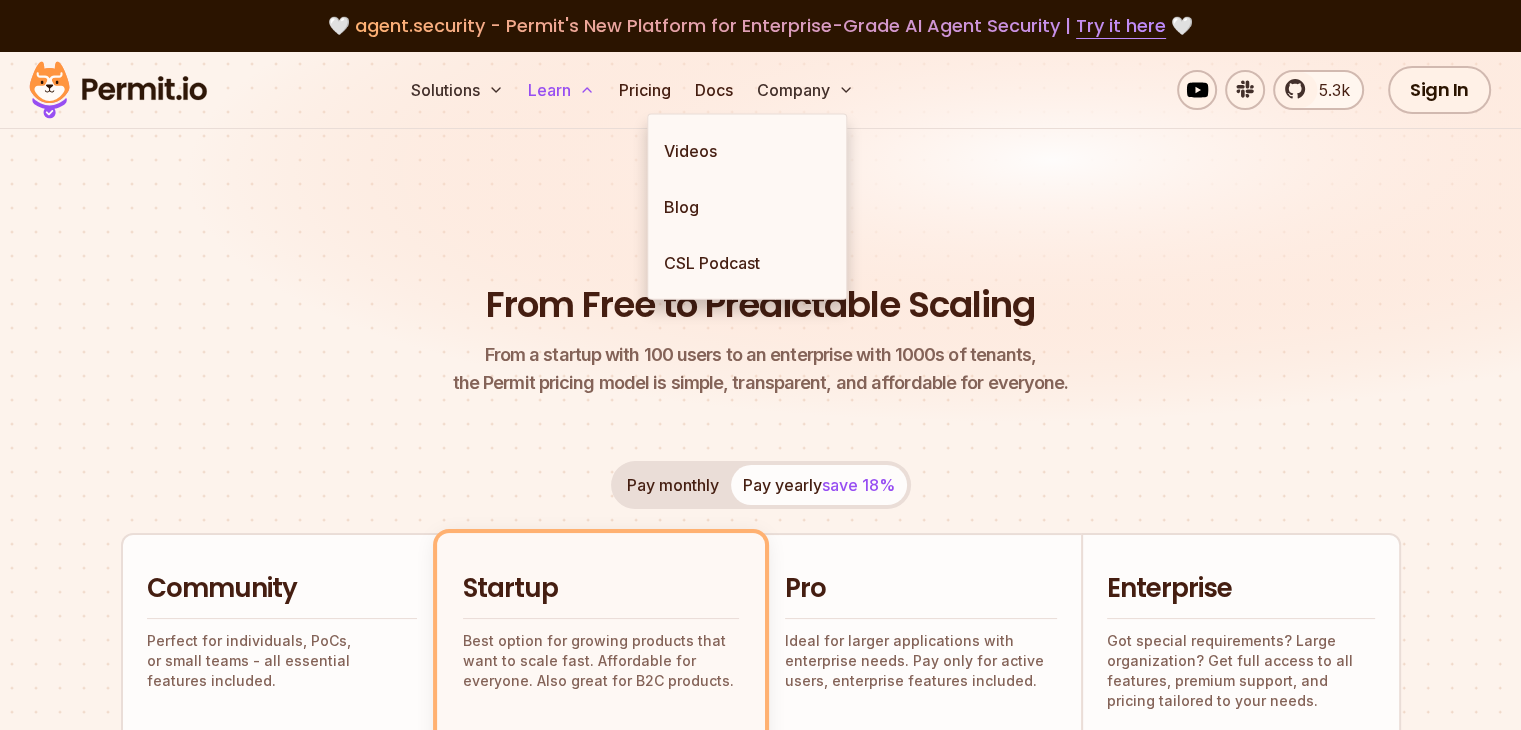click on "Learn" at bounding box center [561, 90] 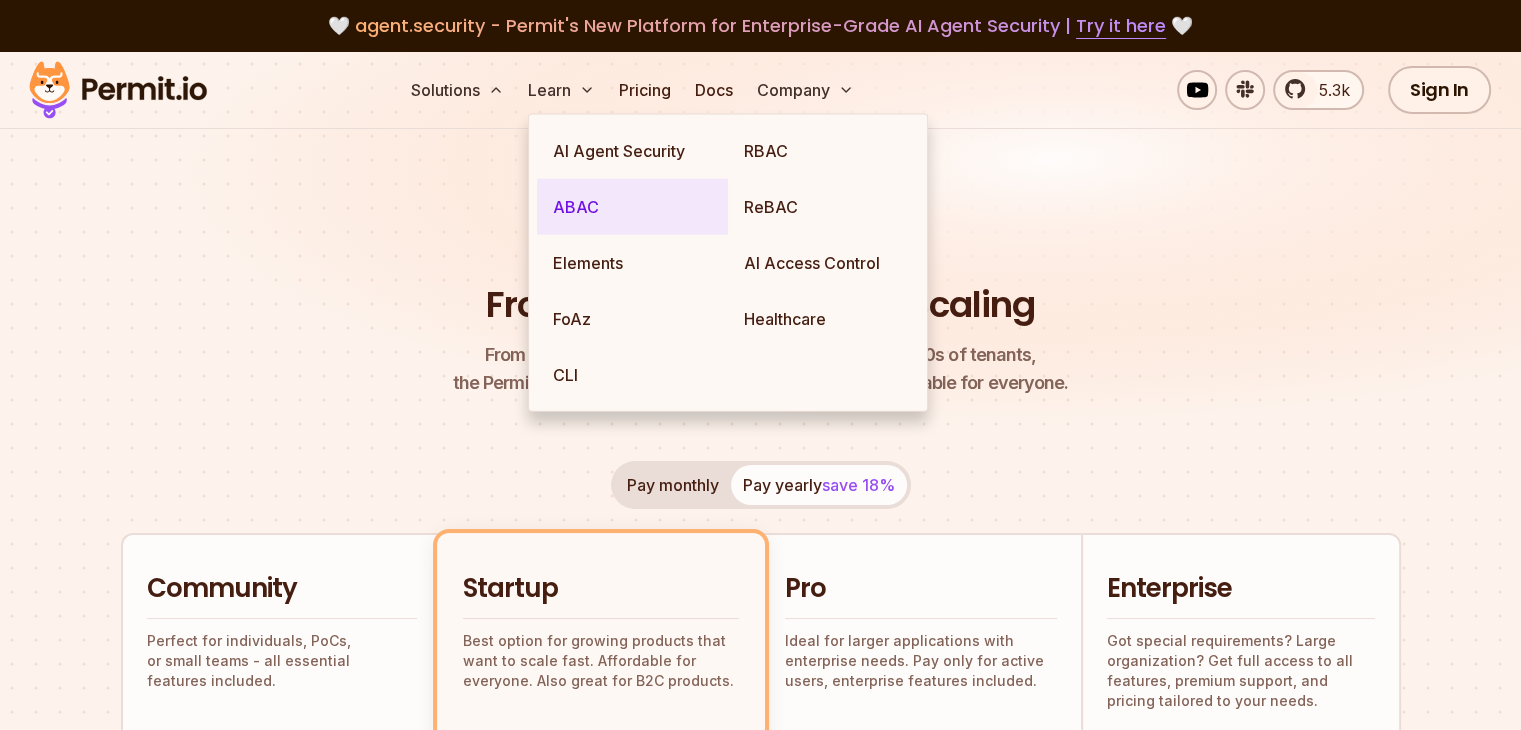 click on "ABAC" at bounding box center [632, 207] 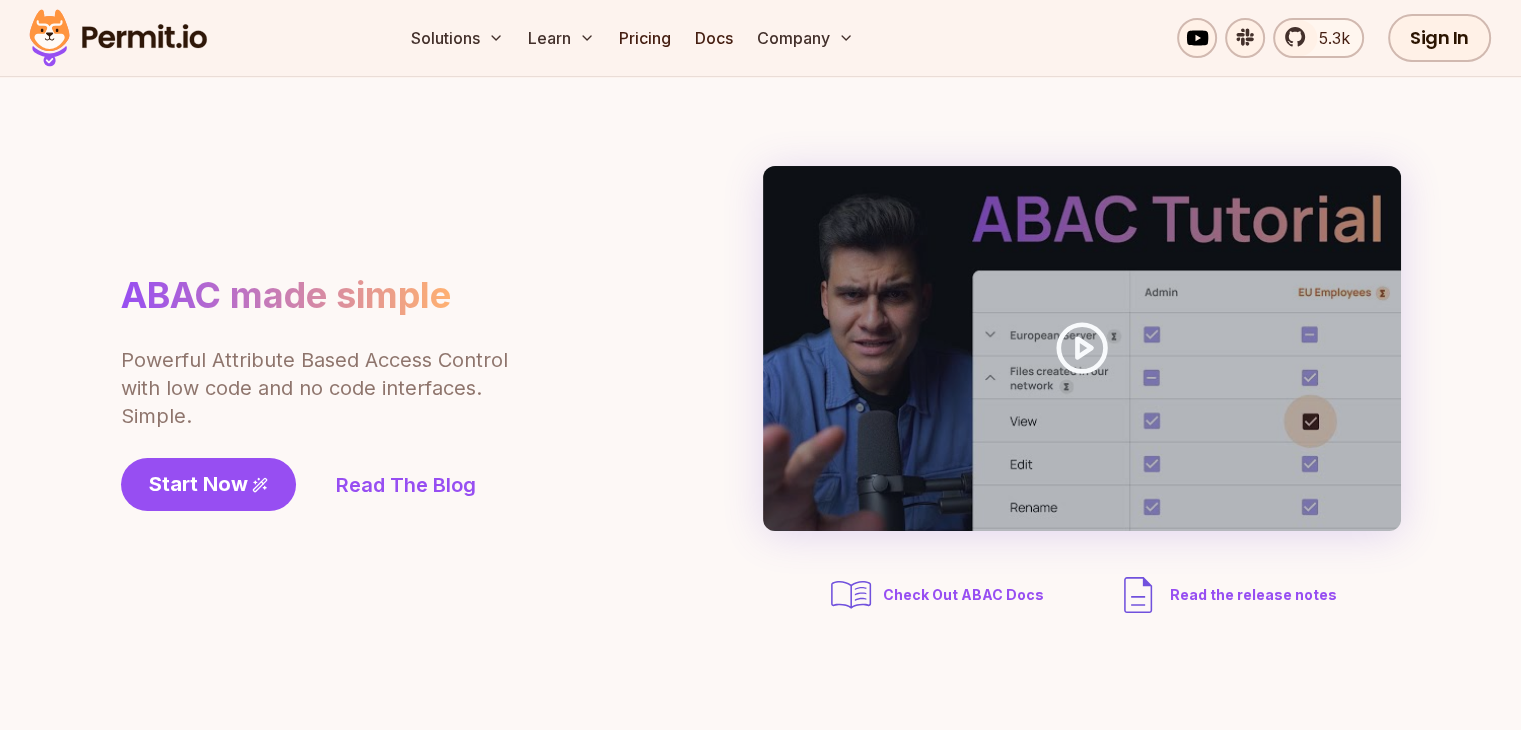 scroll, scrollTop: 0, scrollLeft: 0, axis: both 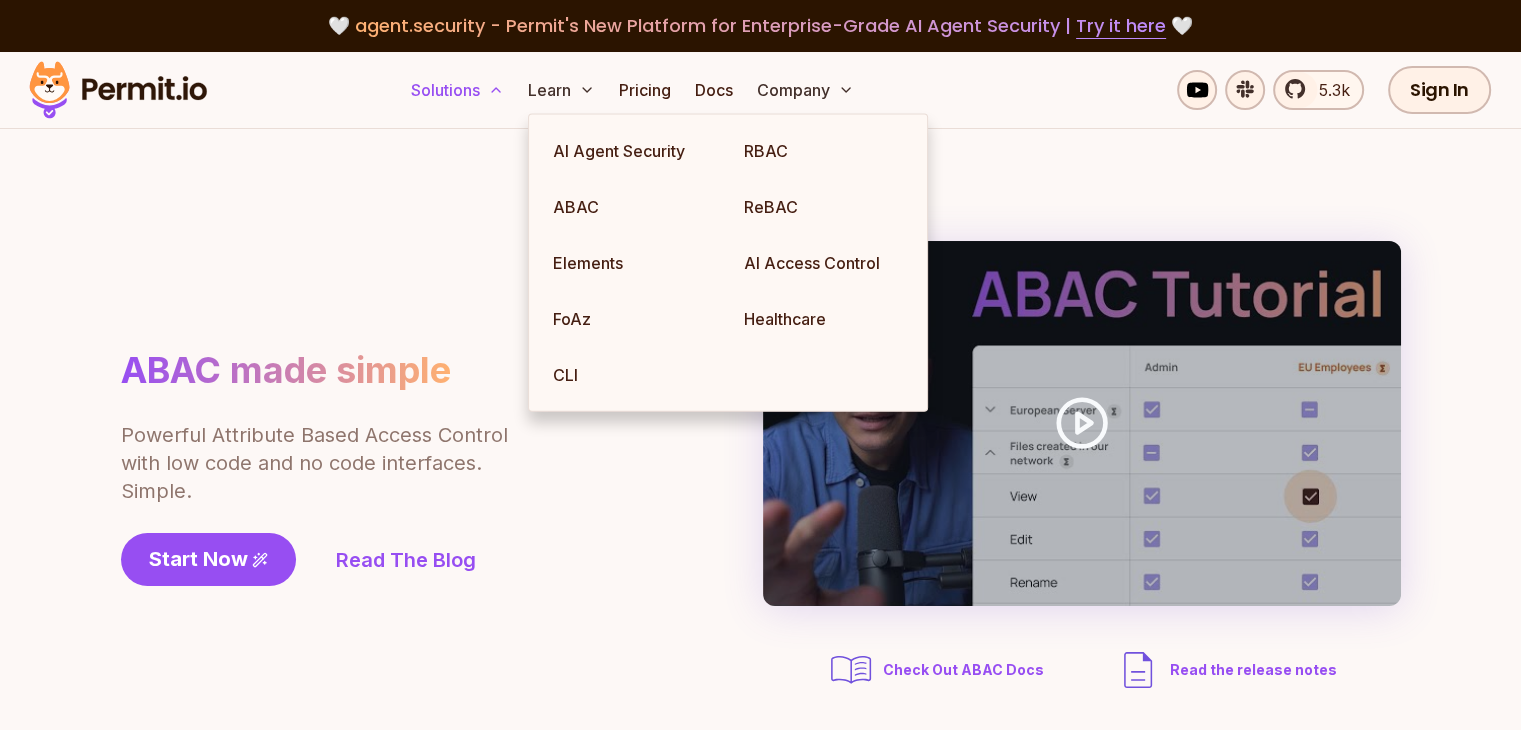 click on "Solutions" at bounding box center [457, 90] 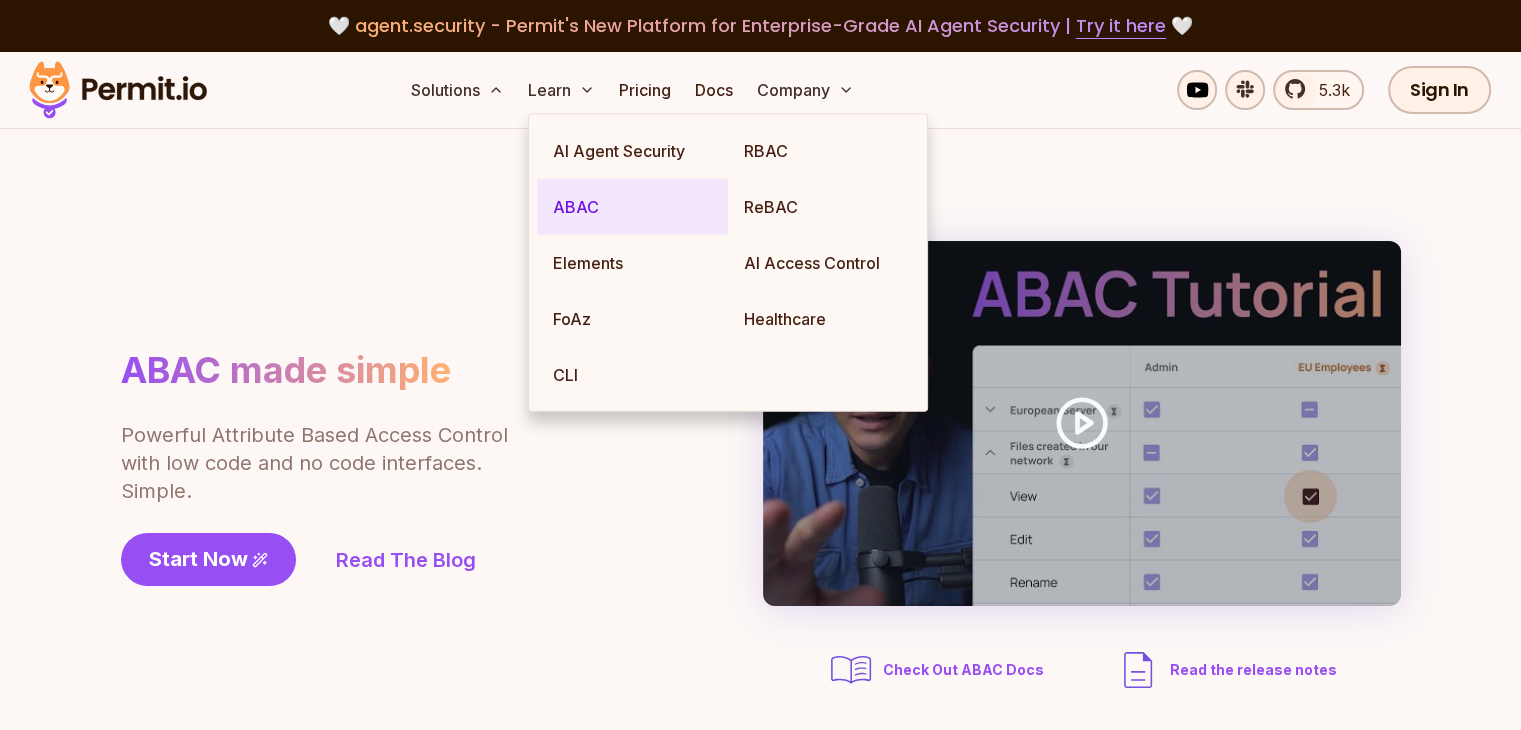 click on "ABAC" at bounding box center (632, 207) 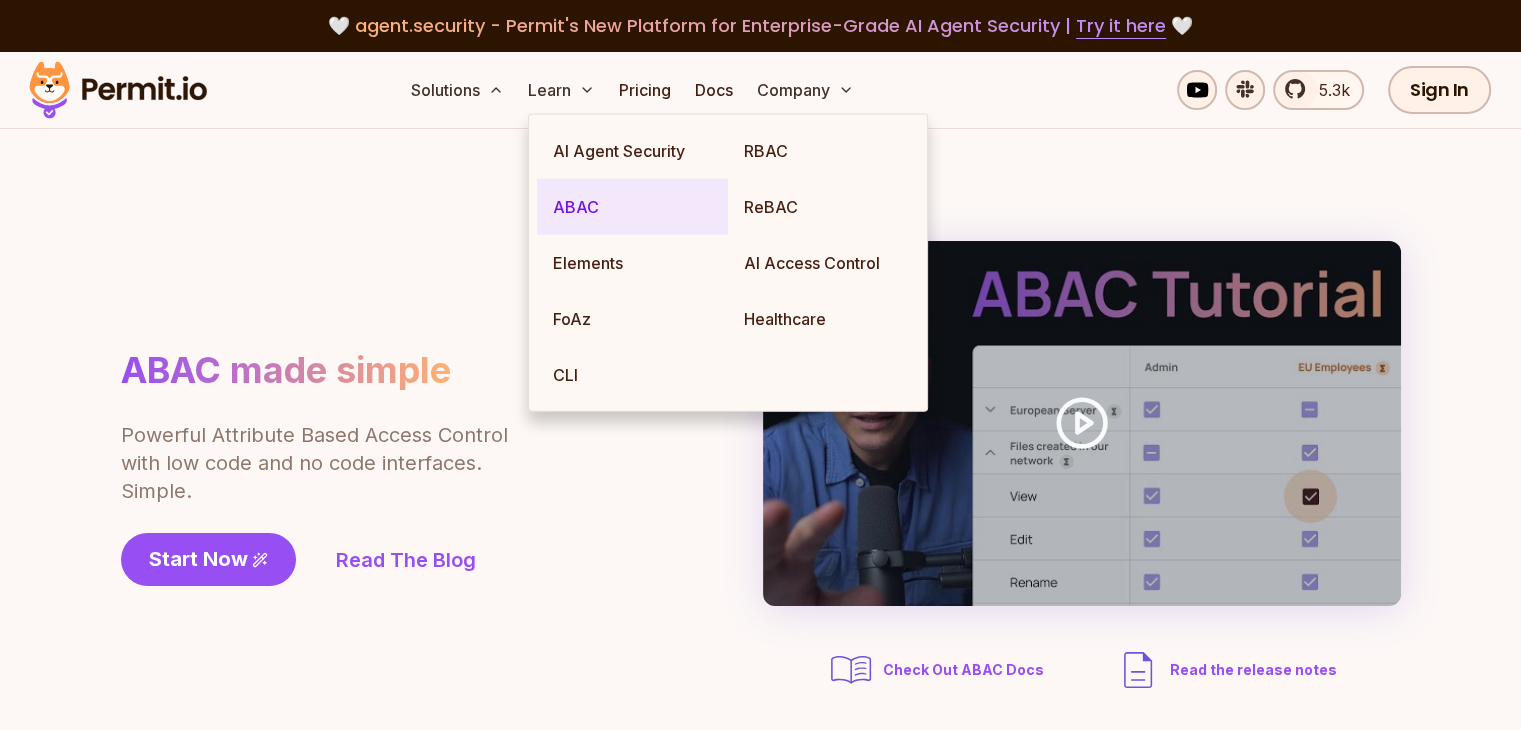 click on "ABAC" at bounding box center (632, 207) 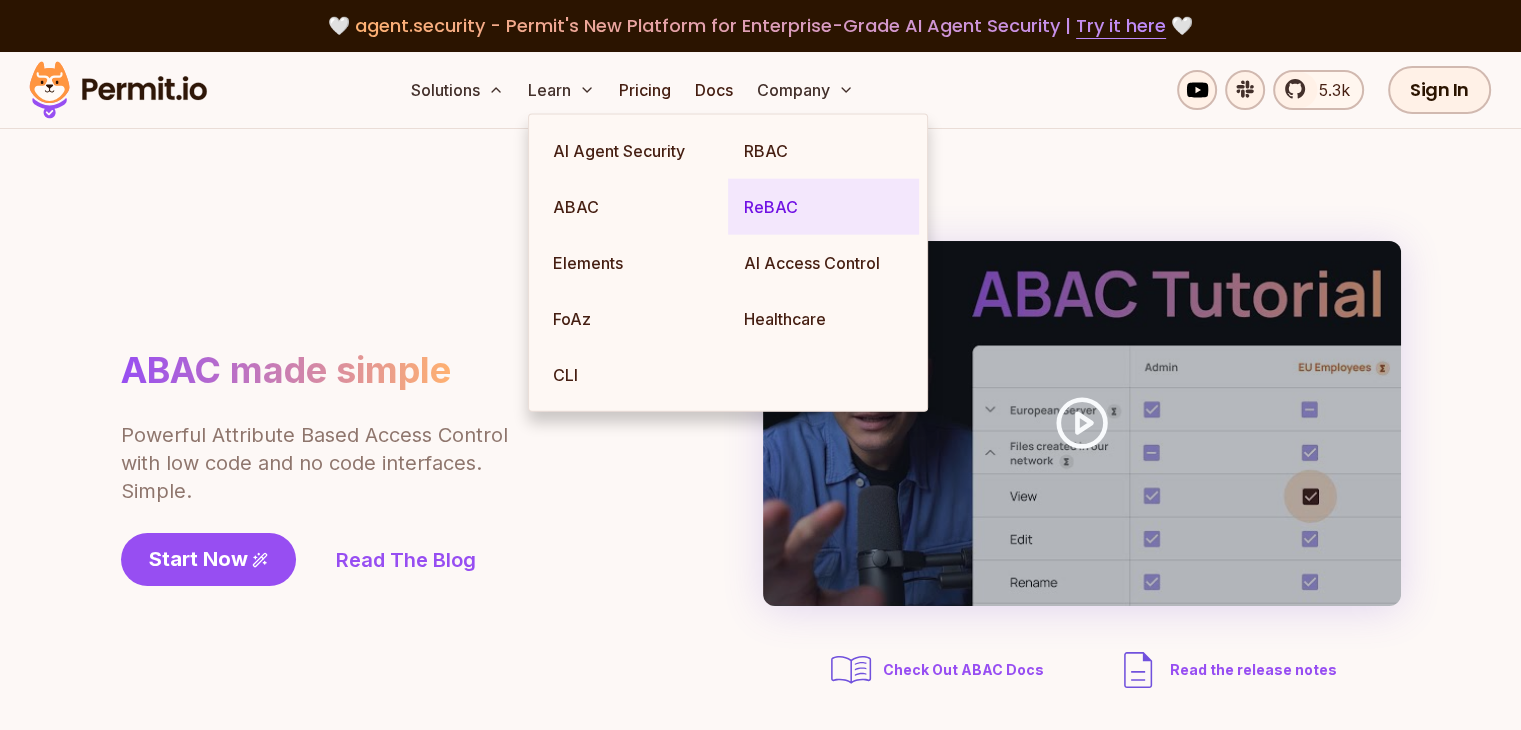 click on "ReBAC" at bounding box center [823, 207] 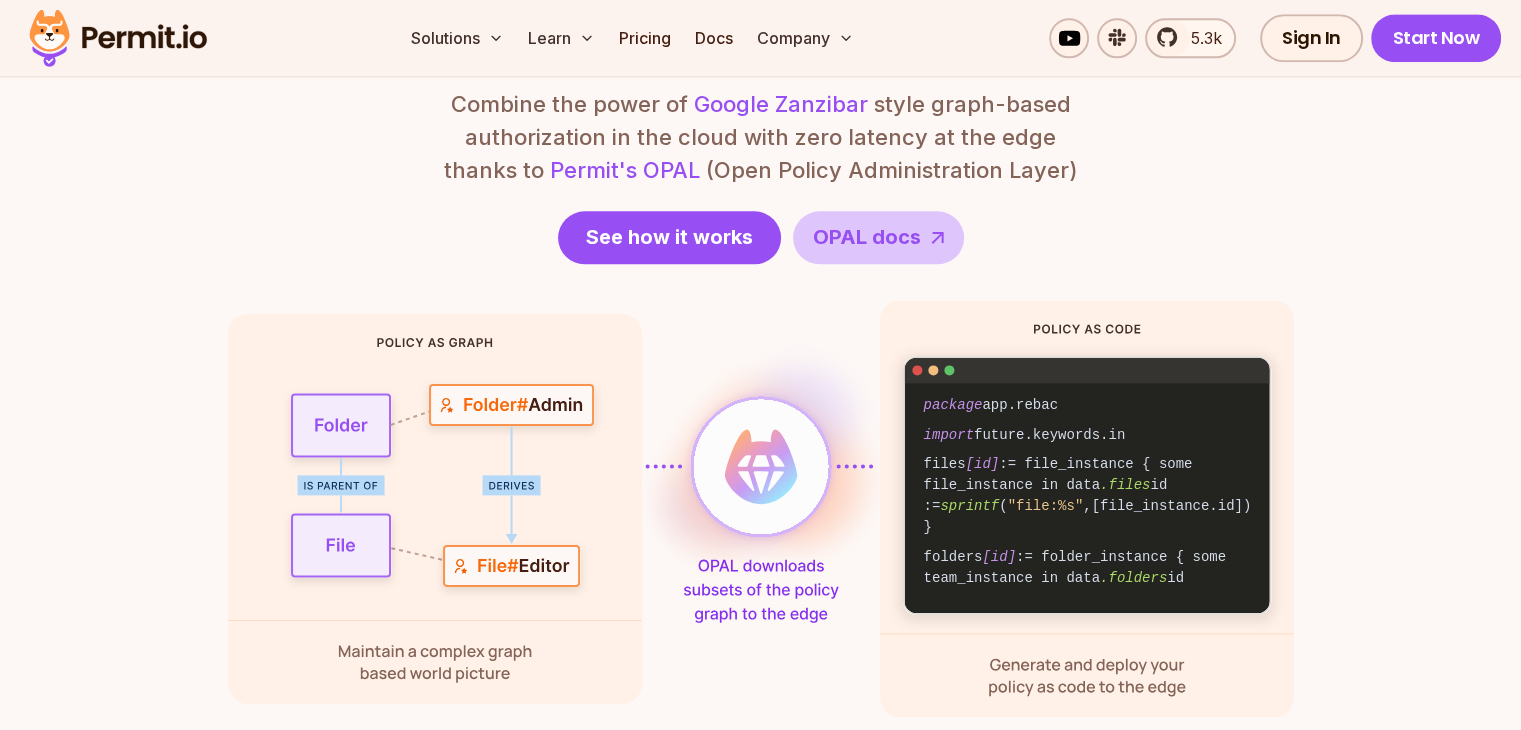 scroll, scrollTop: 2566, scrollLeft: 0, axis: vertical 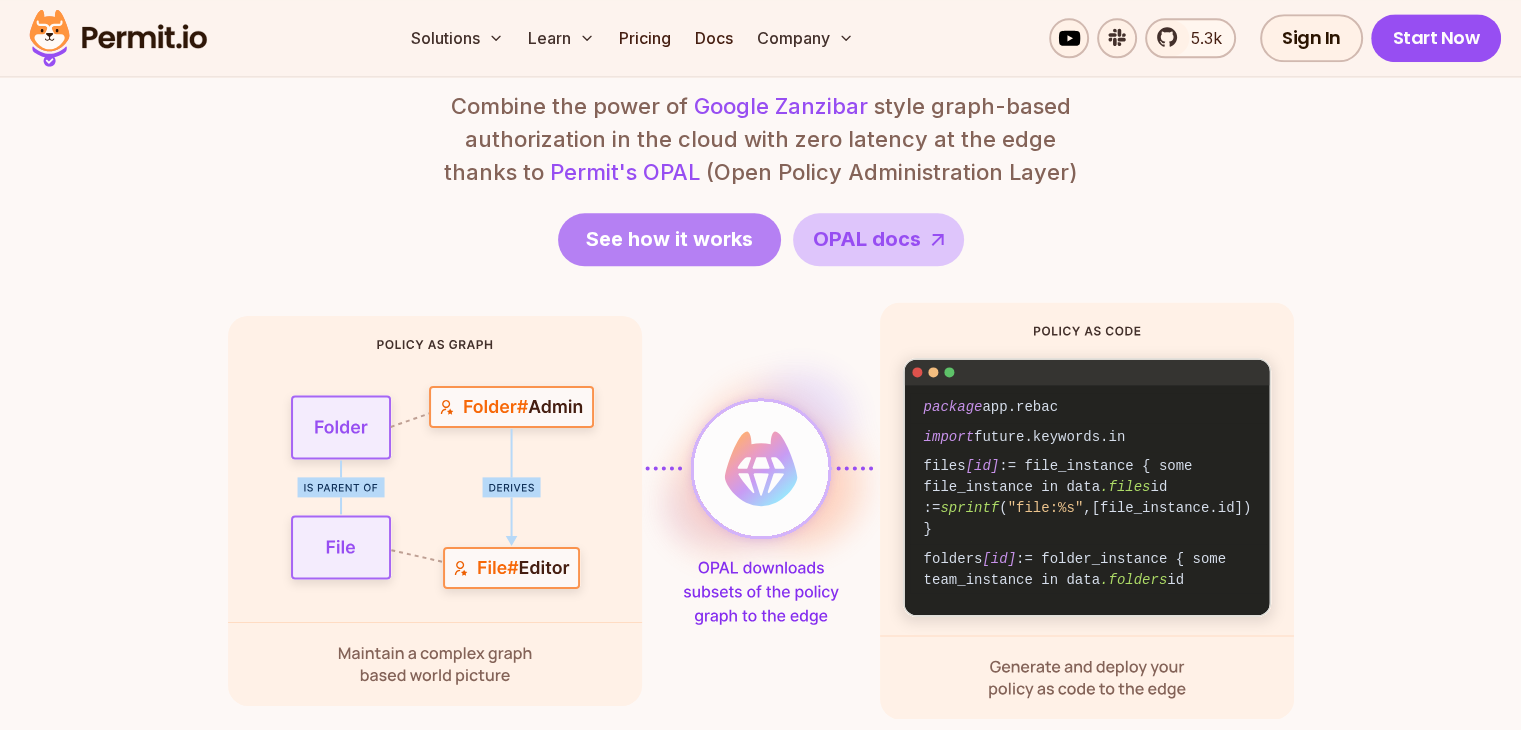 click on "See how it works" at bounding box center [669, 239] 